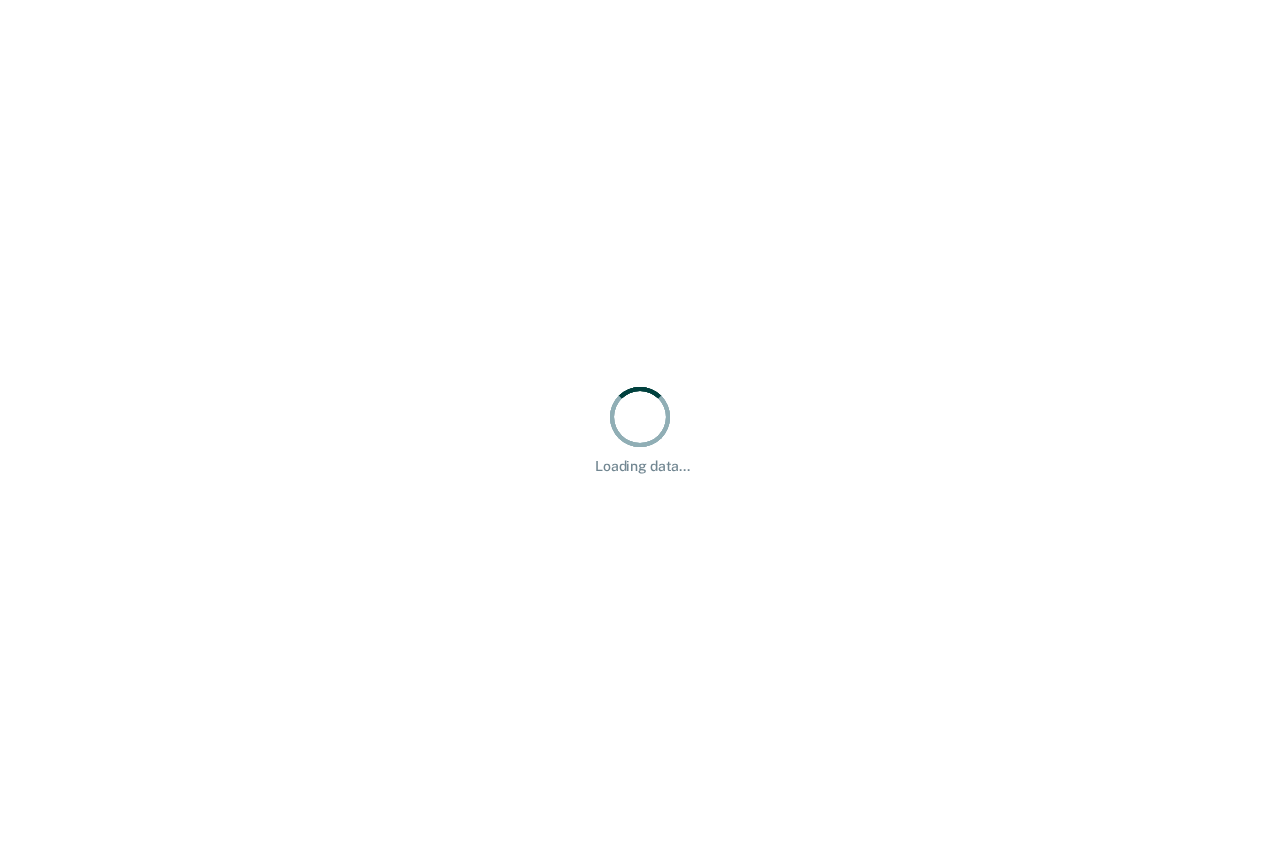 scroll, scrollTop: 0, scrollLeft: 0, axis: both 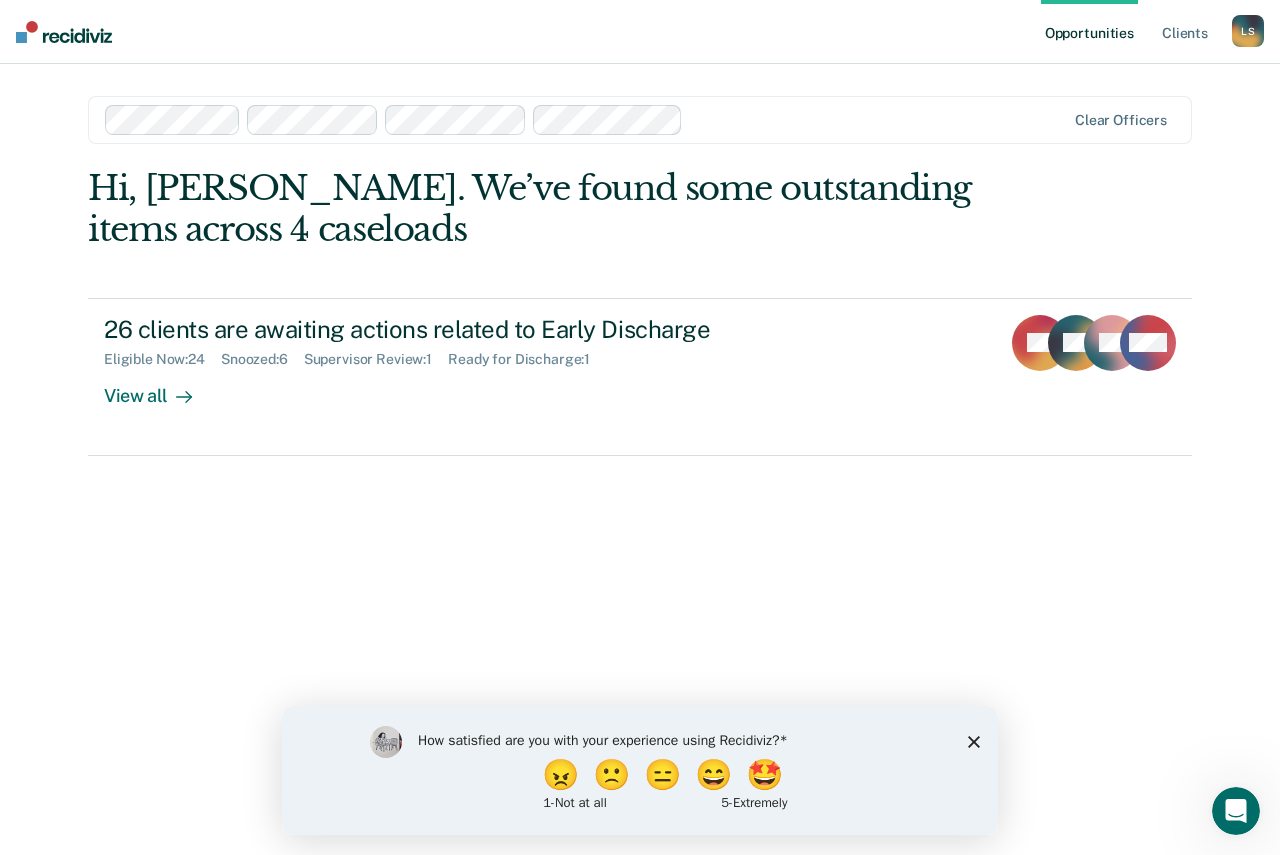 drag, startPoint x: 955, startPoint y: 2, endPoint x: 1176, endPoint y: 154, distance: 268.22565 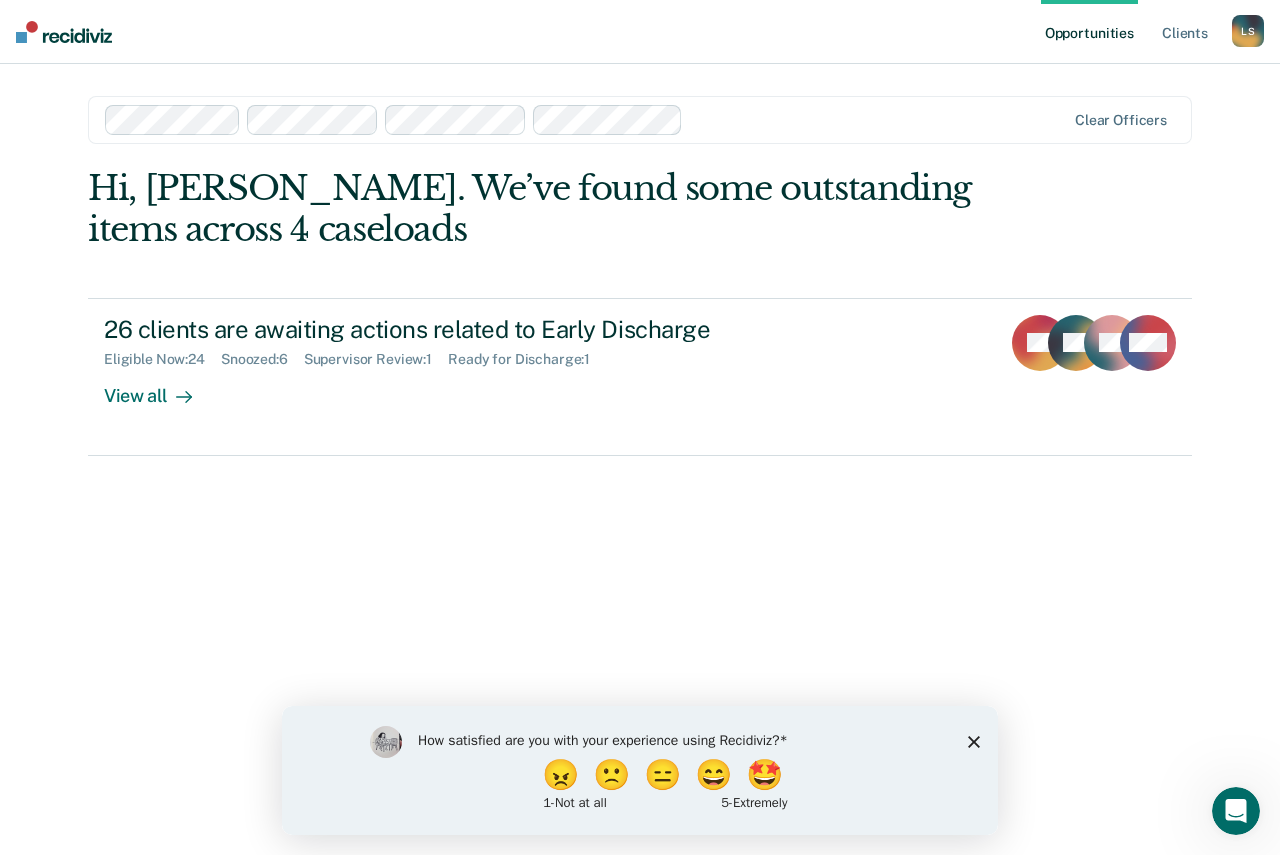 drag, startPoint x: 1077, startPoint y: 1, endPoint x: 1201, endPoint y: 705, distance: 714.83704 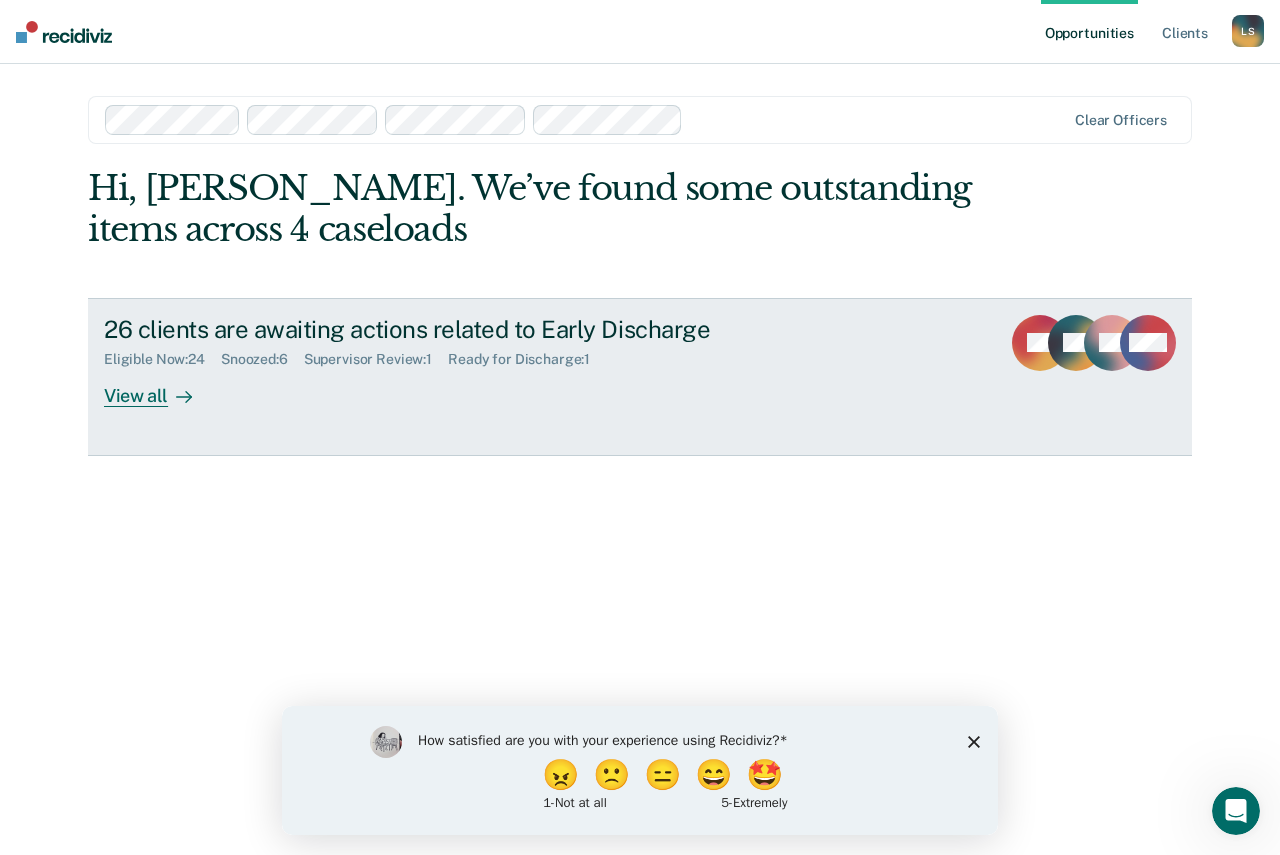 click on "View all" at bounding box center (160, 387) 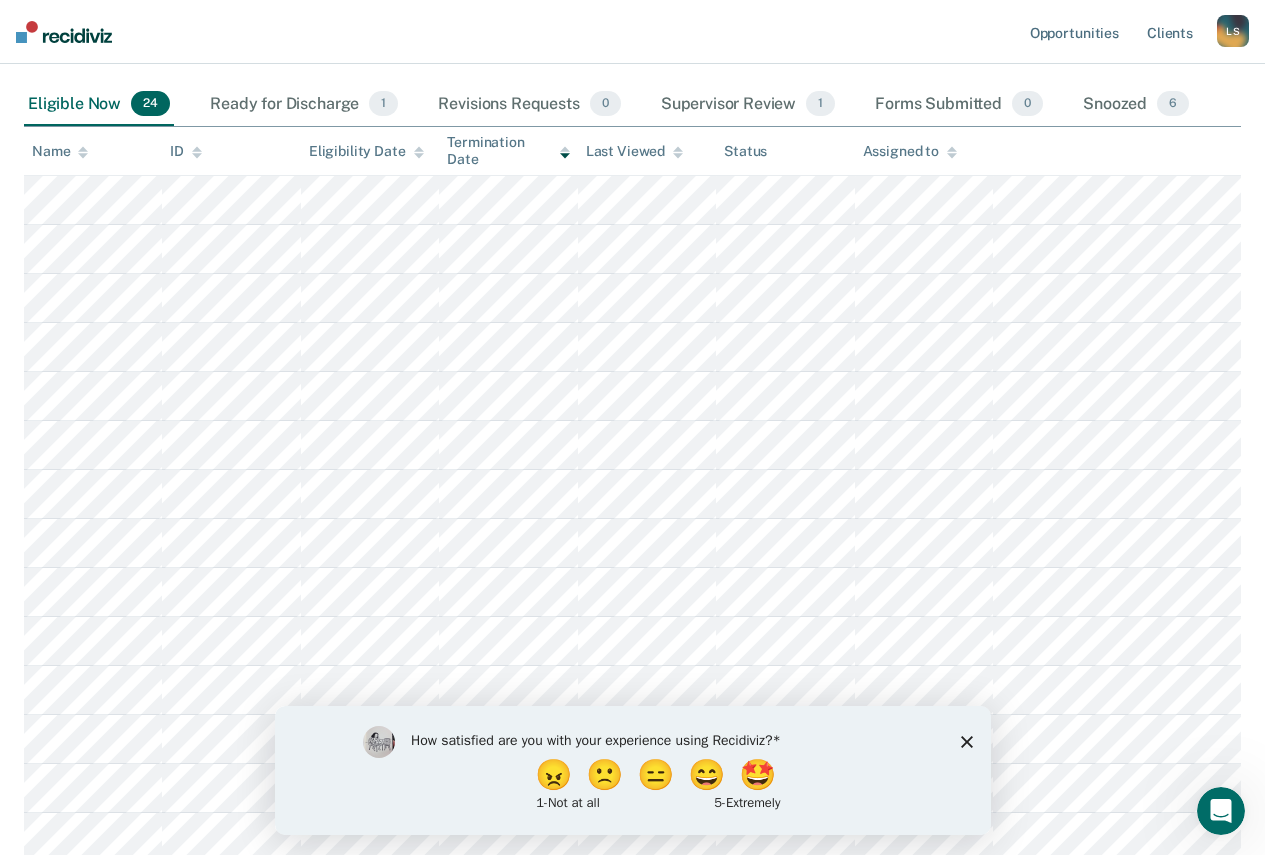 scroll, scrollTop: 0, scrollLeft: 0, axis: both 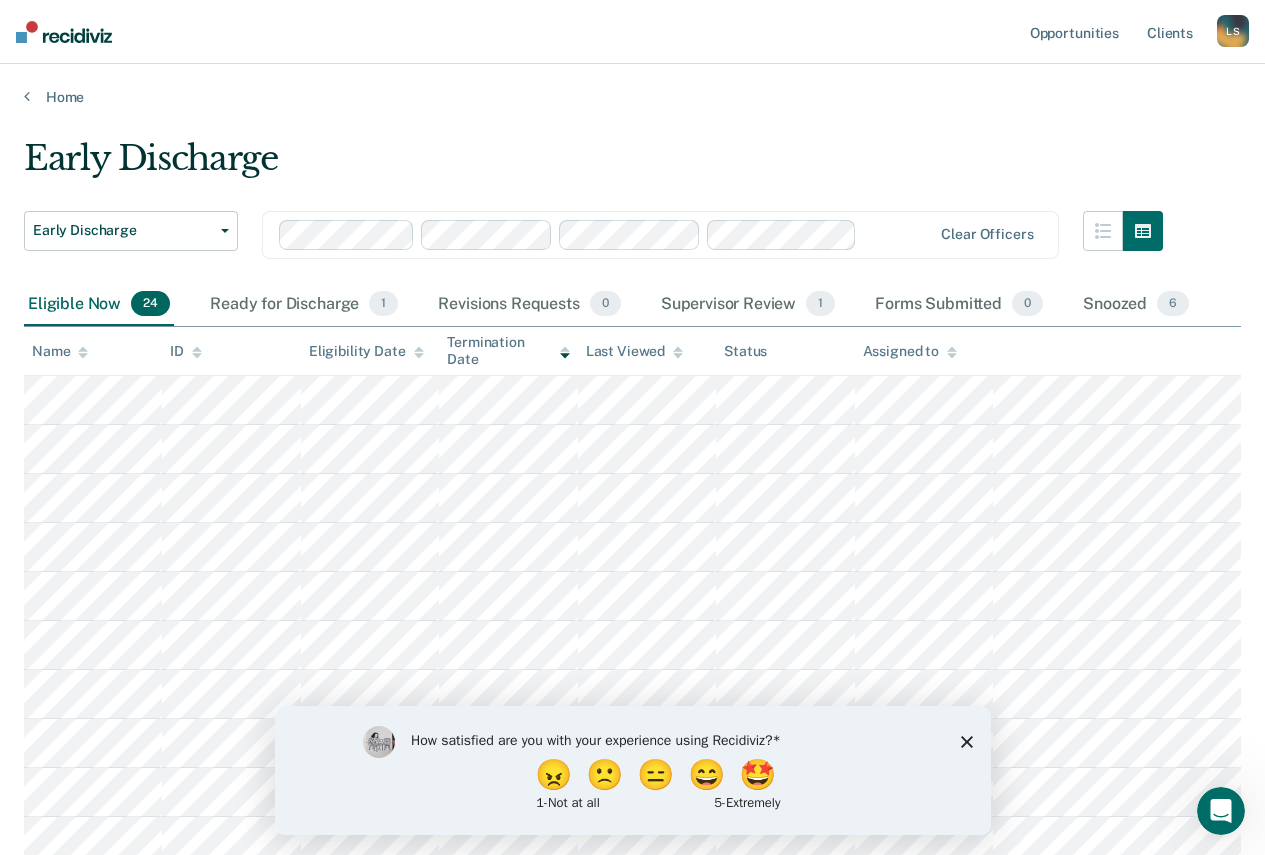click 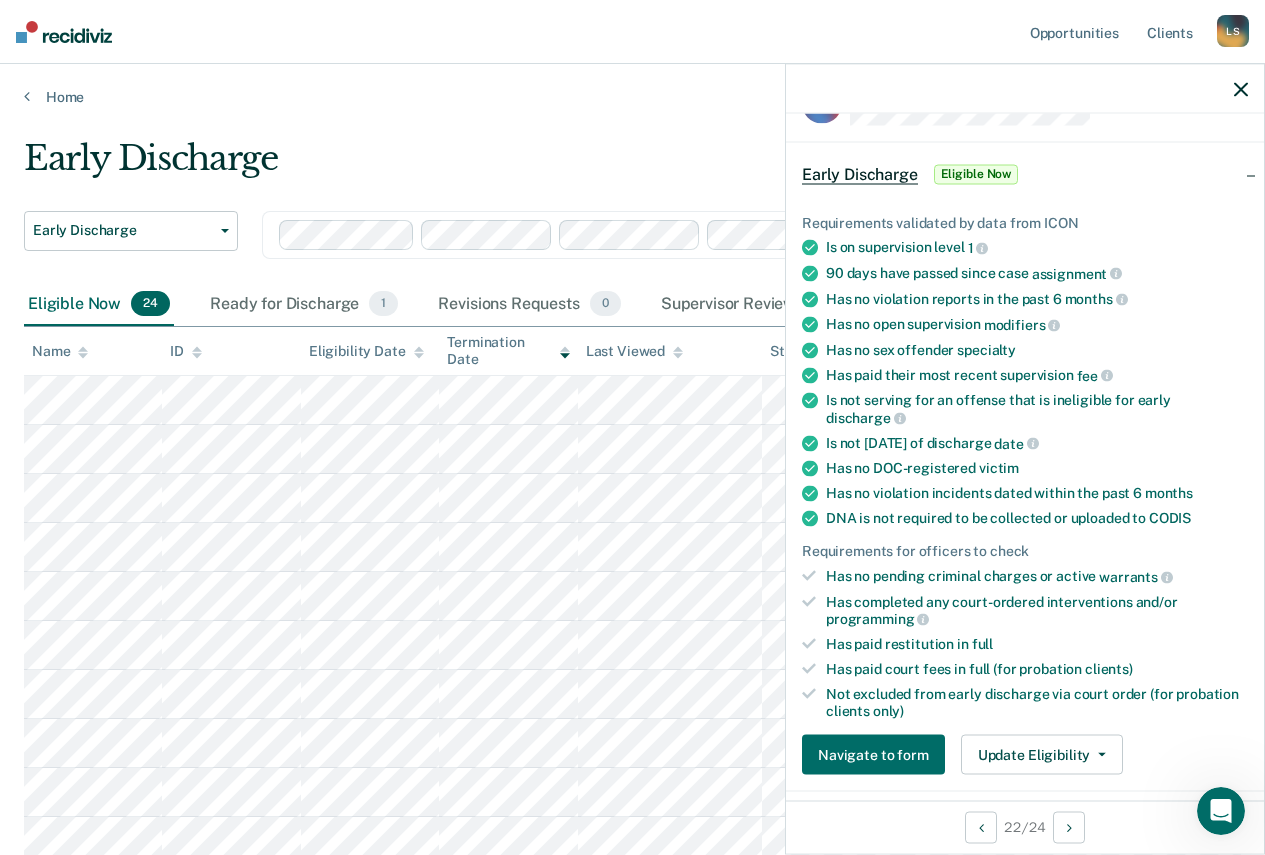 scroll, scrollTop: 100, scrollLeft: 0, axis: vertical 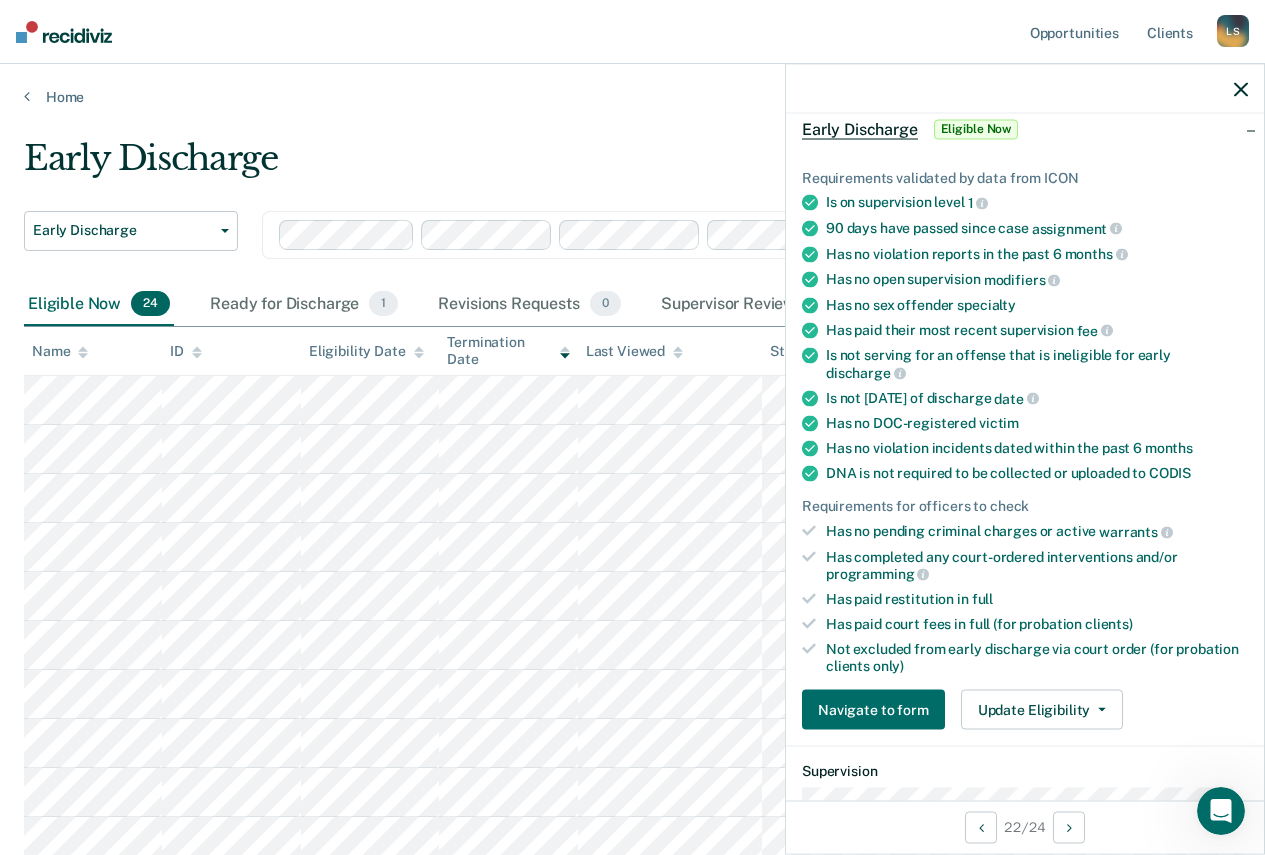 click 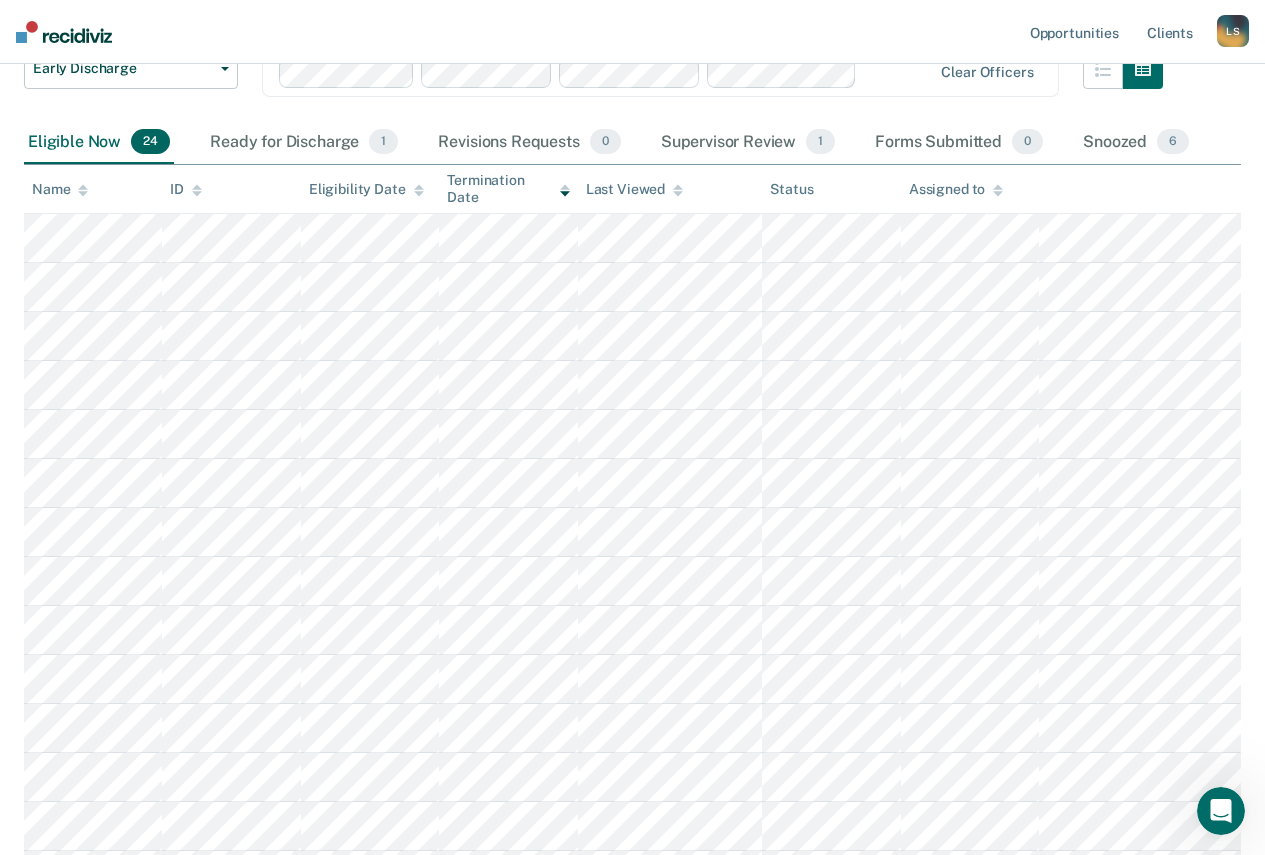 scroll, scrollTop: 0, scrollLeft: 0, axis: both 